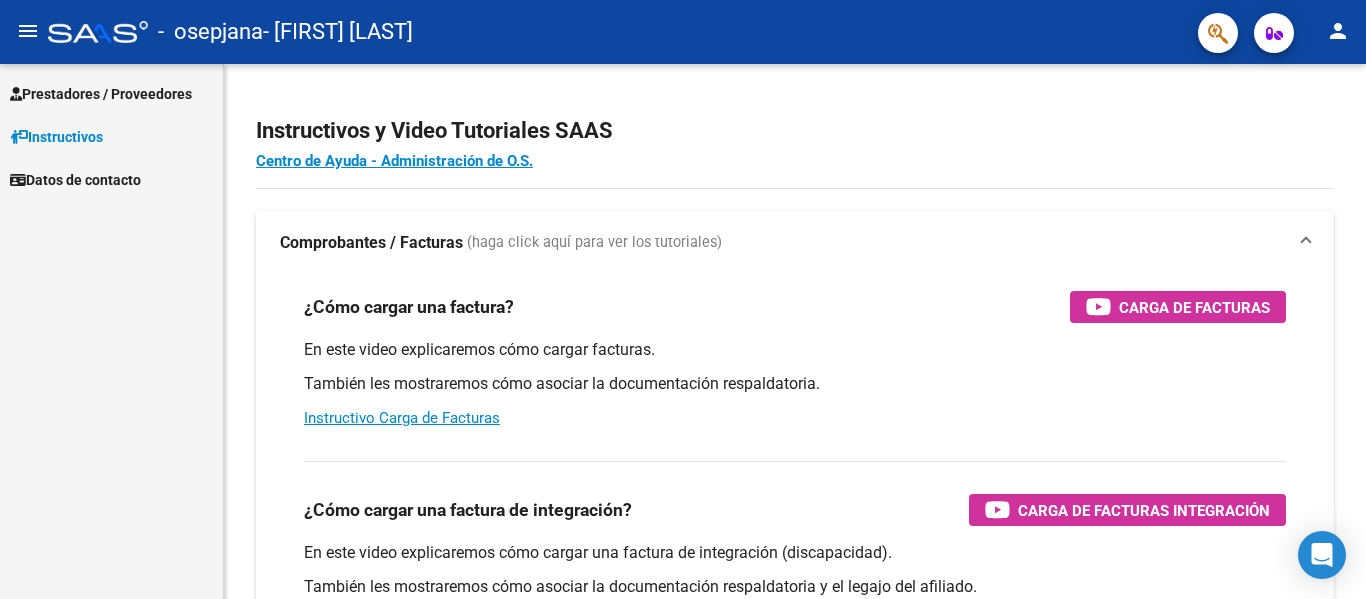 scroll, scrollTop: 0, scrollLeft: 0, axis: both 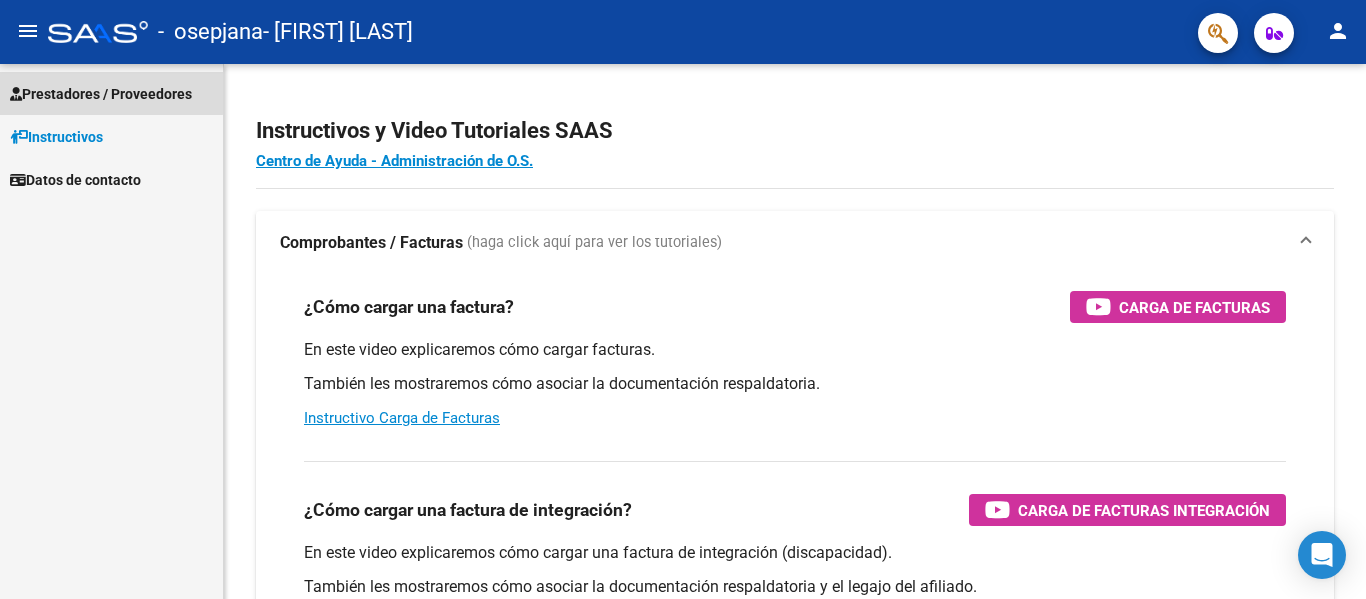 click on "Prestadores / Proveedores" at bounding box center [101, 94] 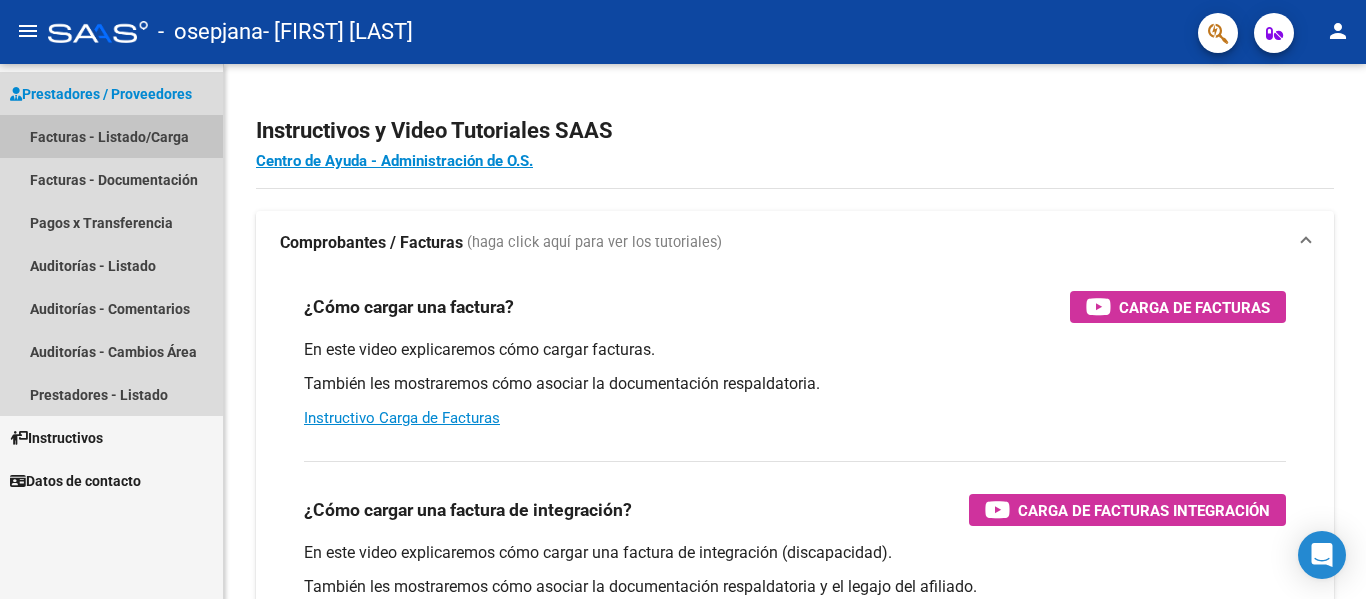 click on "Facturas - Listado/Carga" at bounding box center [111, 136] 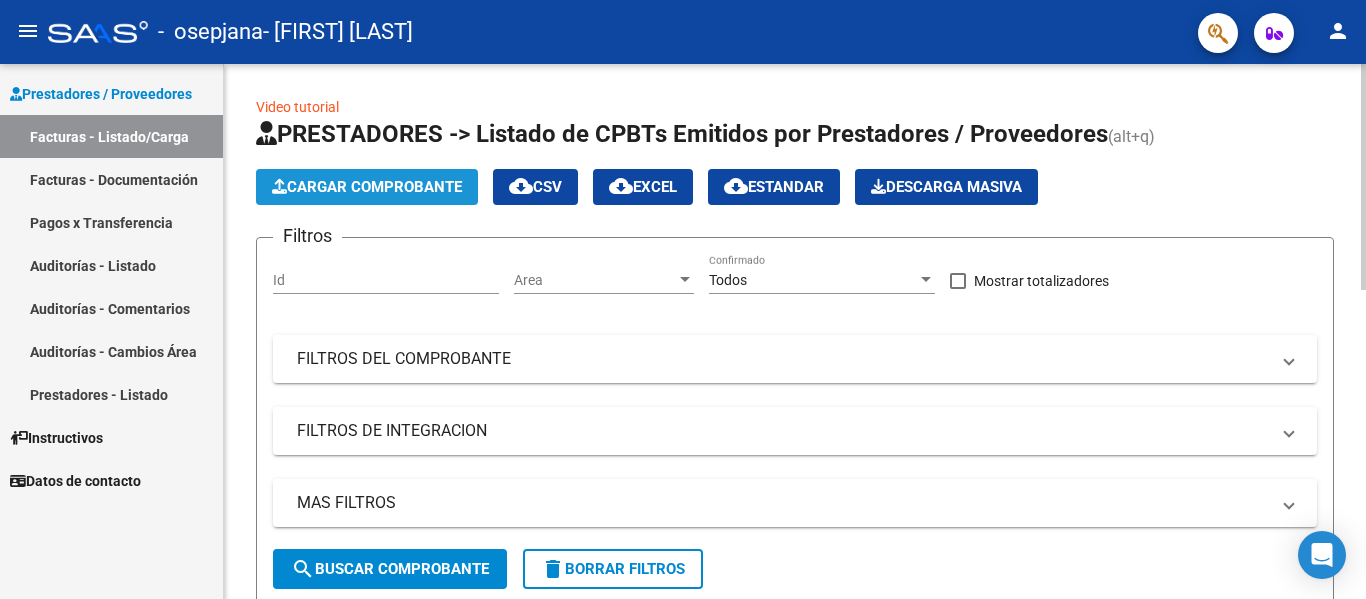 click on "Cargar Comprobante" 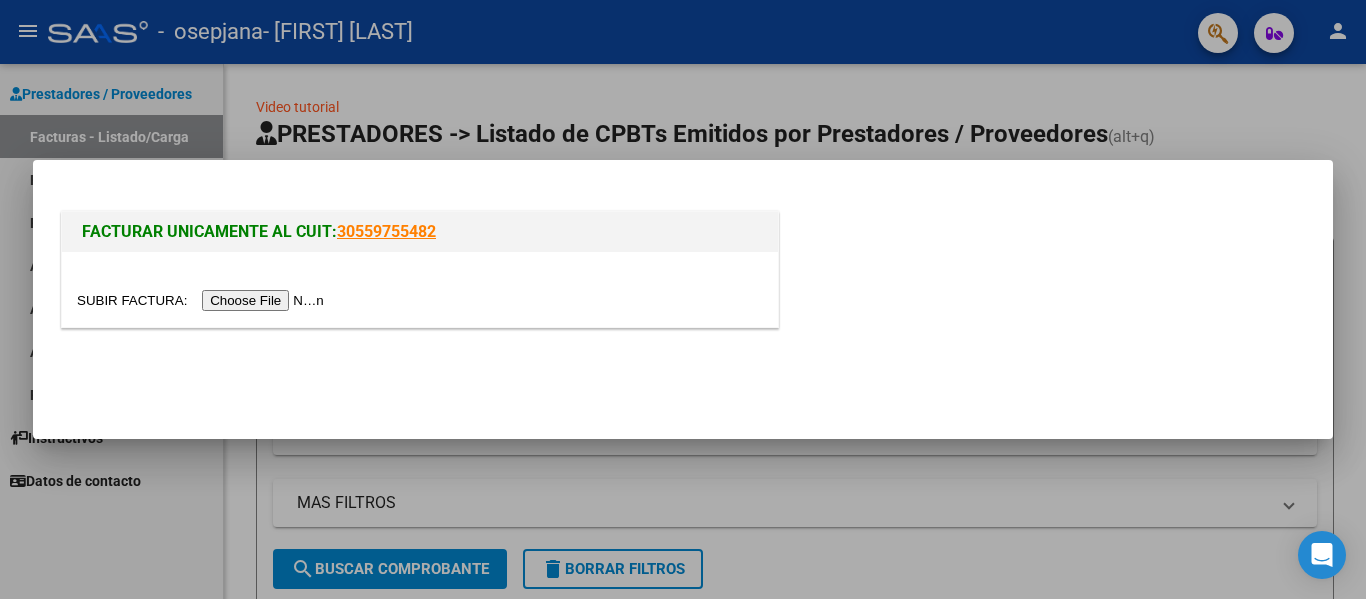click at bounding box center [203, 300] 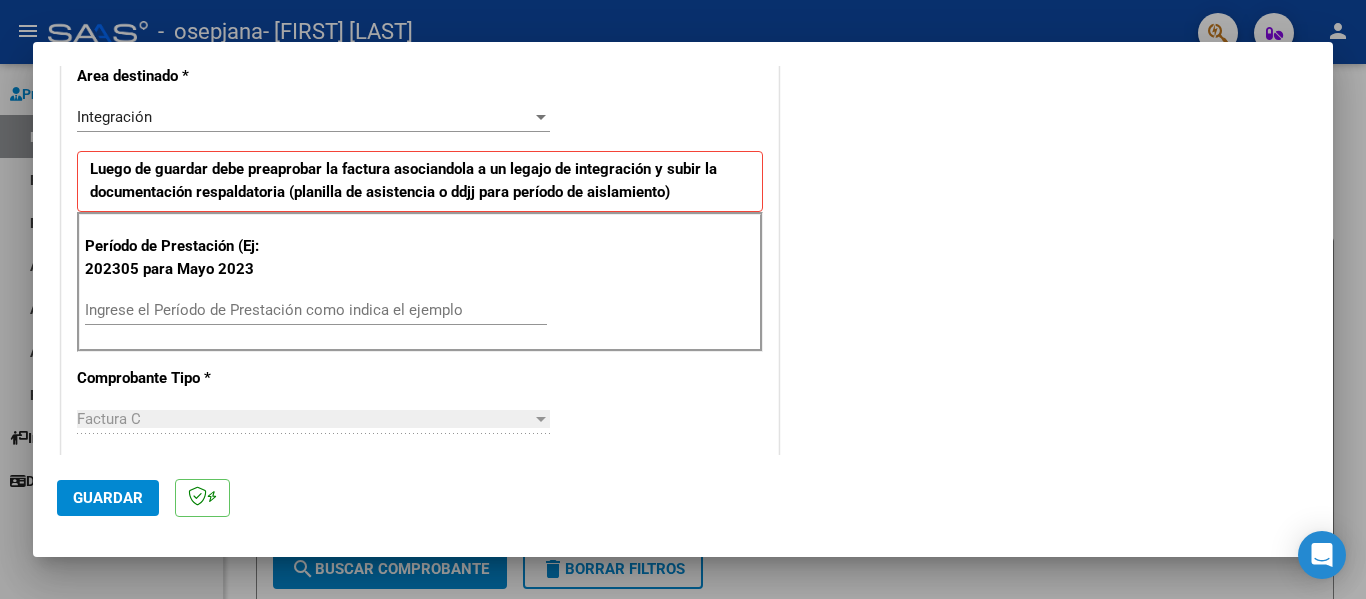 scroll, scrollTop: 444, scrollLeft: 0, axis: vertical 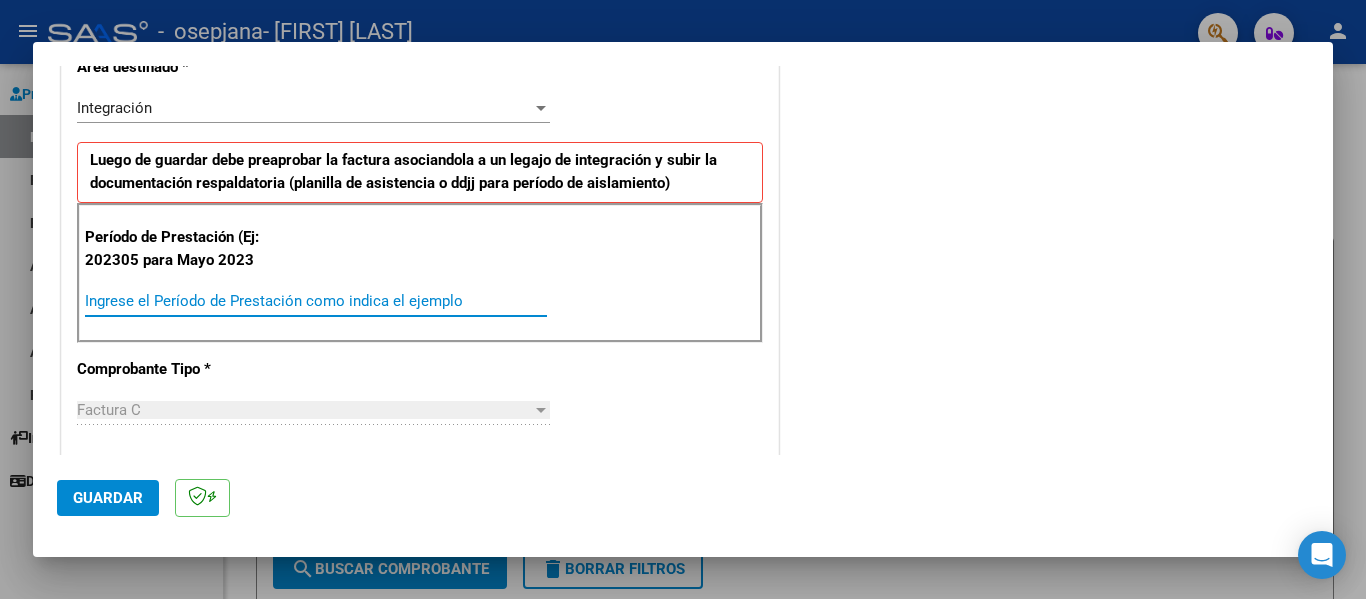 click on "Ingrese el Período de Prestación como indica el ejemplo" at bounding box center (316, 301) 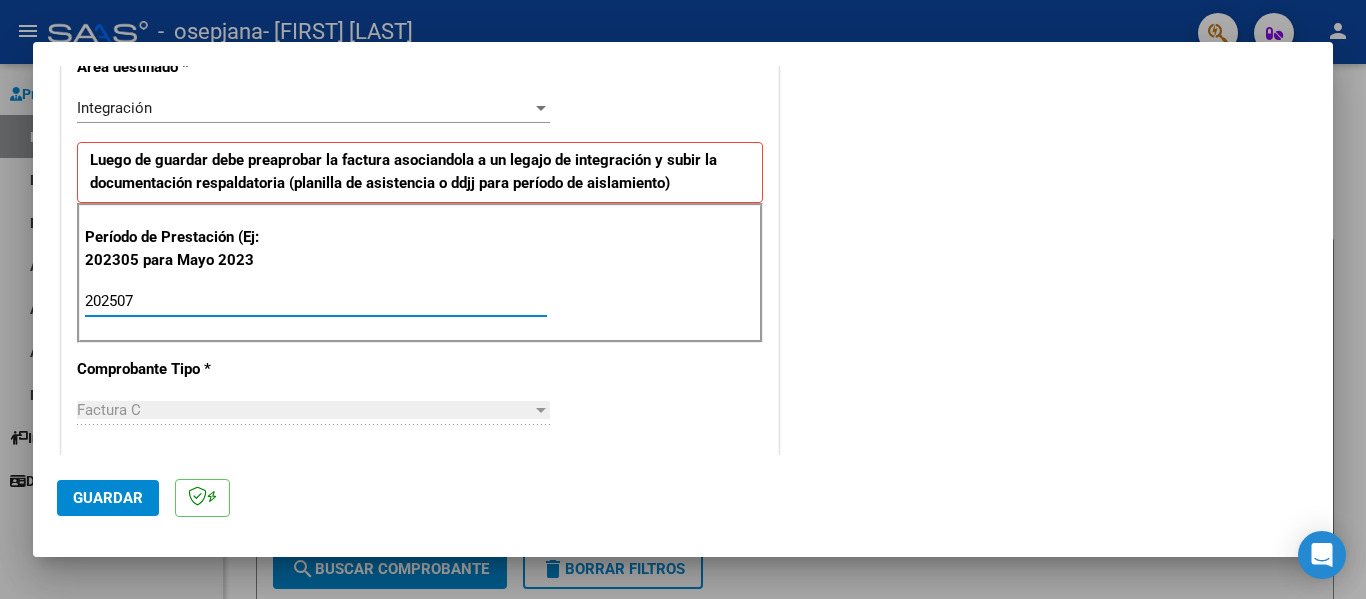 type on "202507" 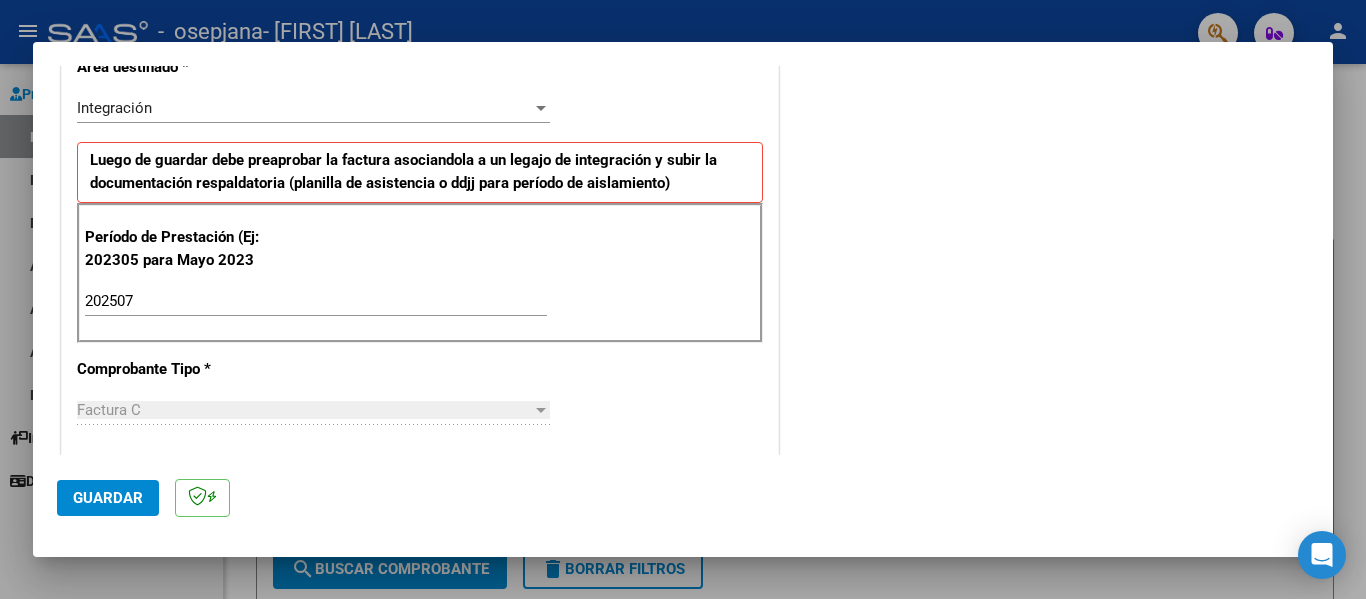 click on "COMENTARIOS Comentarios del Prestador / Gerenciador:" at bounding box center (1046, 494) 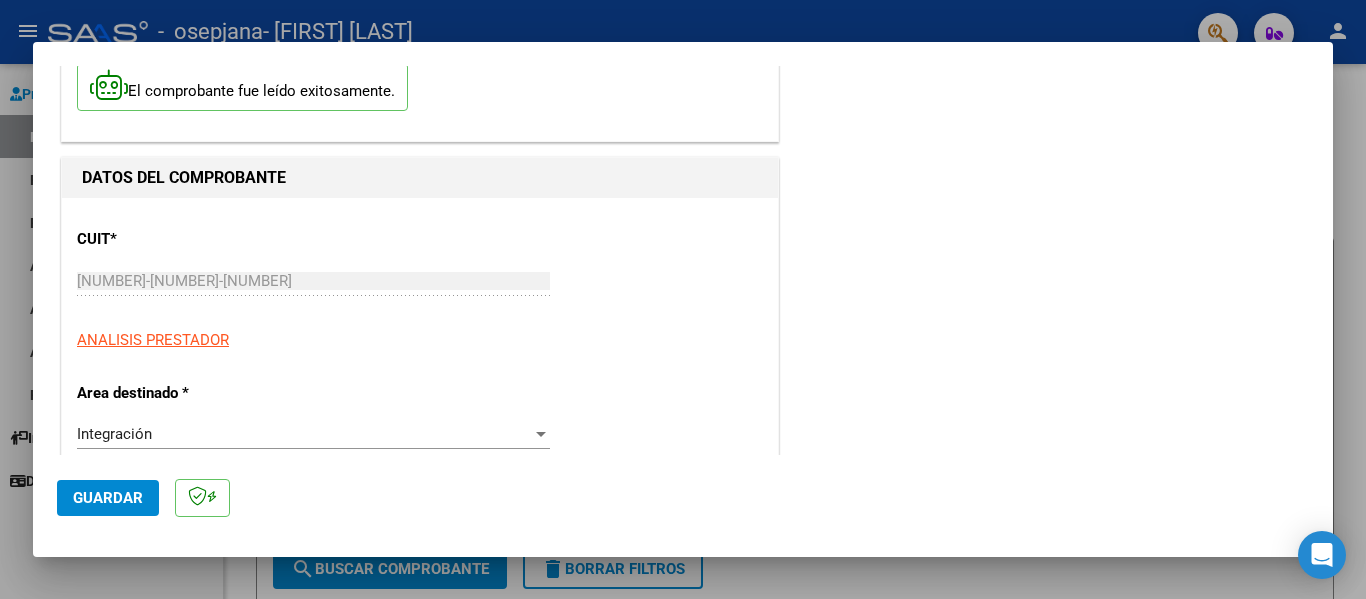 scroll, scrollTop: 0, scrollLeft: 0, axis: both 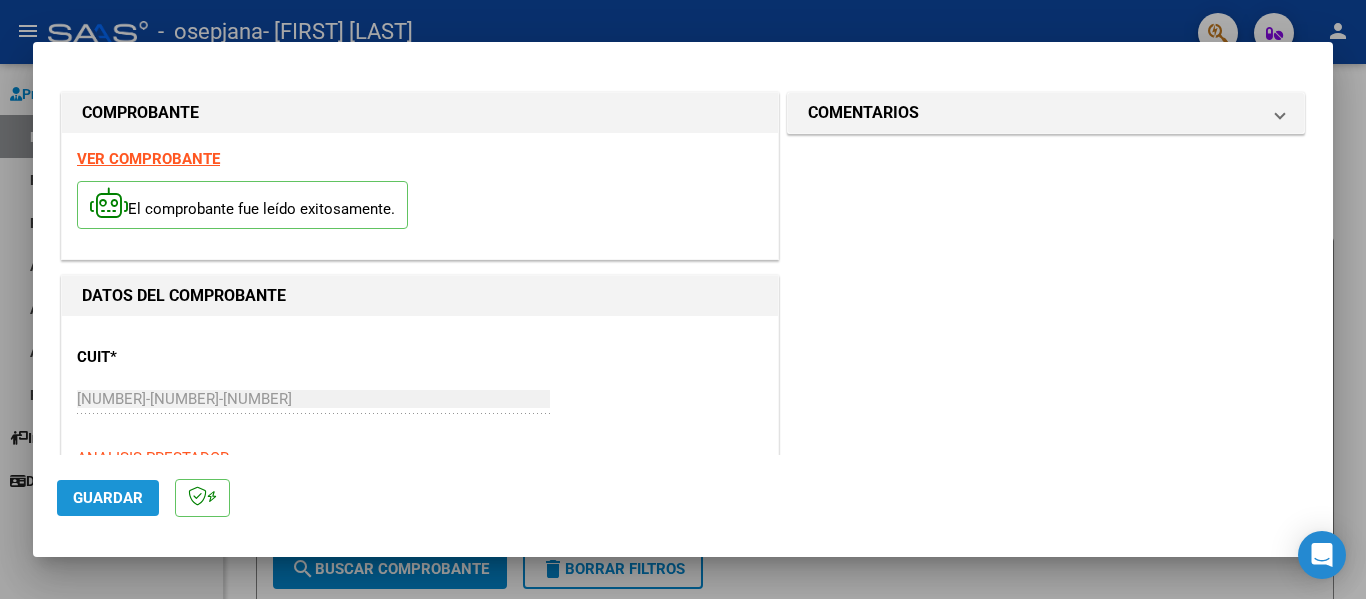 click on "Guardar" 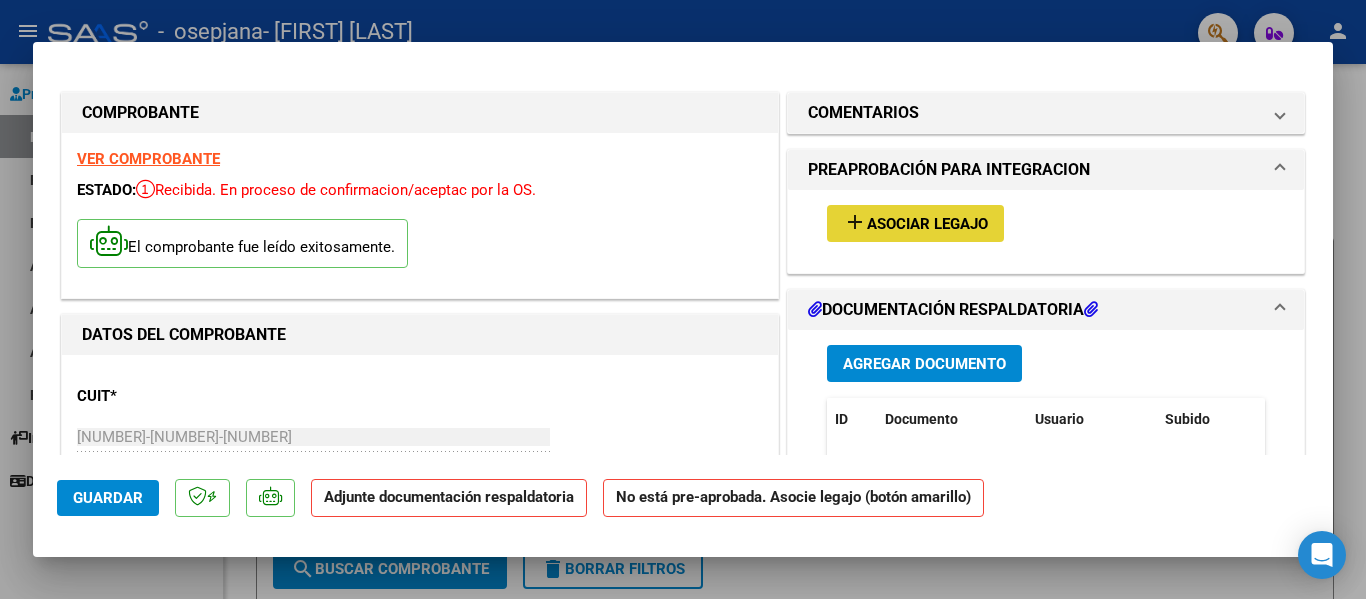 click on "Asociar Legajo" at bounding box center (927, 224) 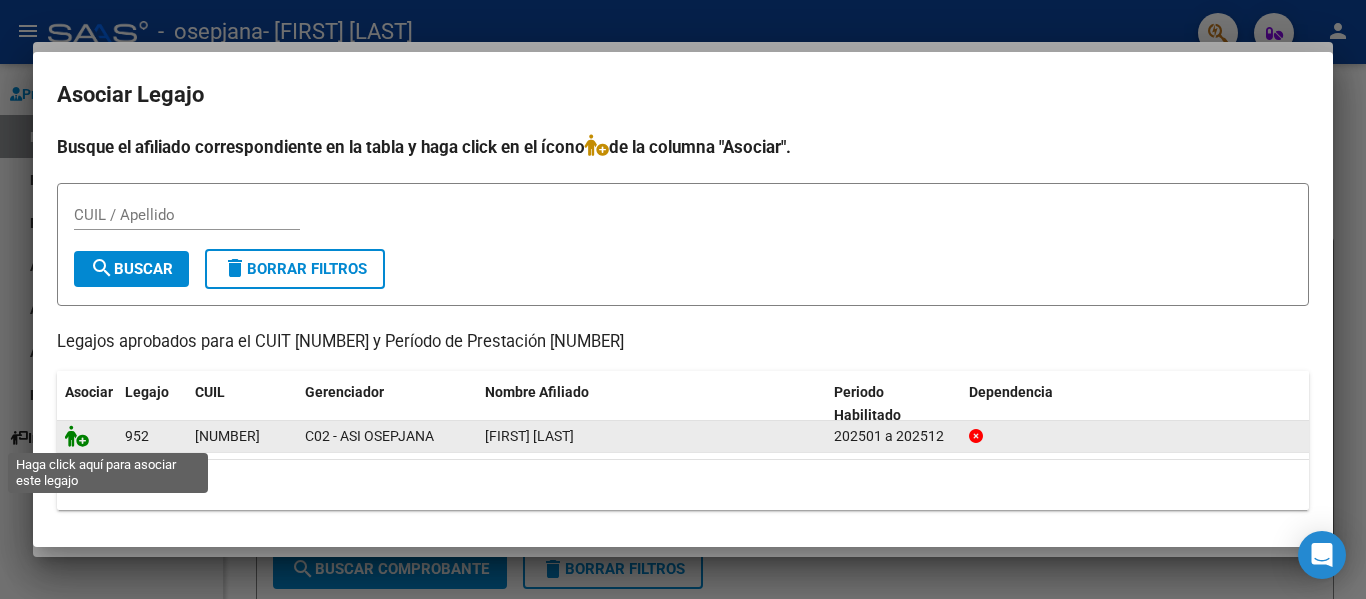 click 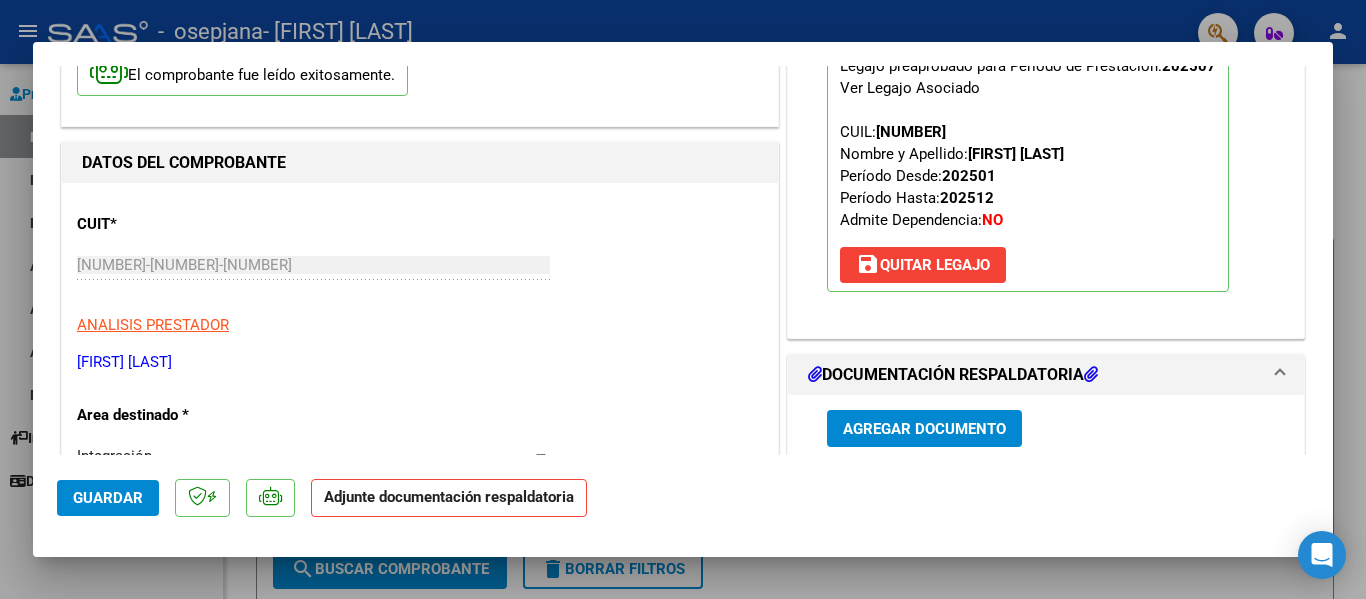 scroll, scrollTop: 375, scrollLeft: 0, axis: vertical 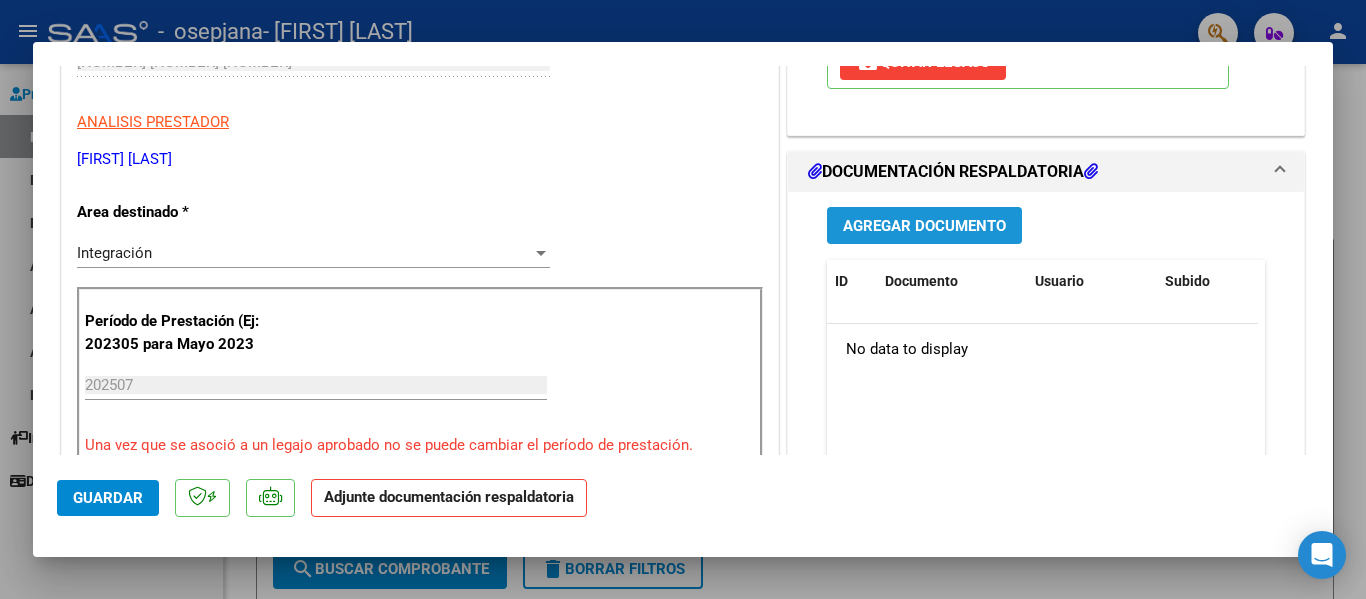 click on "Agregar Documento" at bounding box center (924, 226) 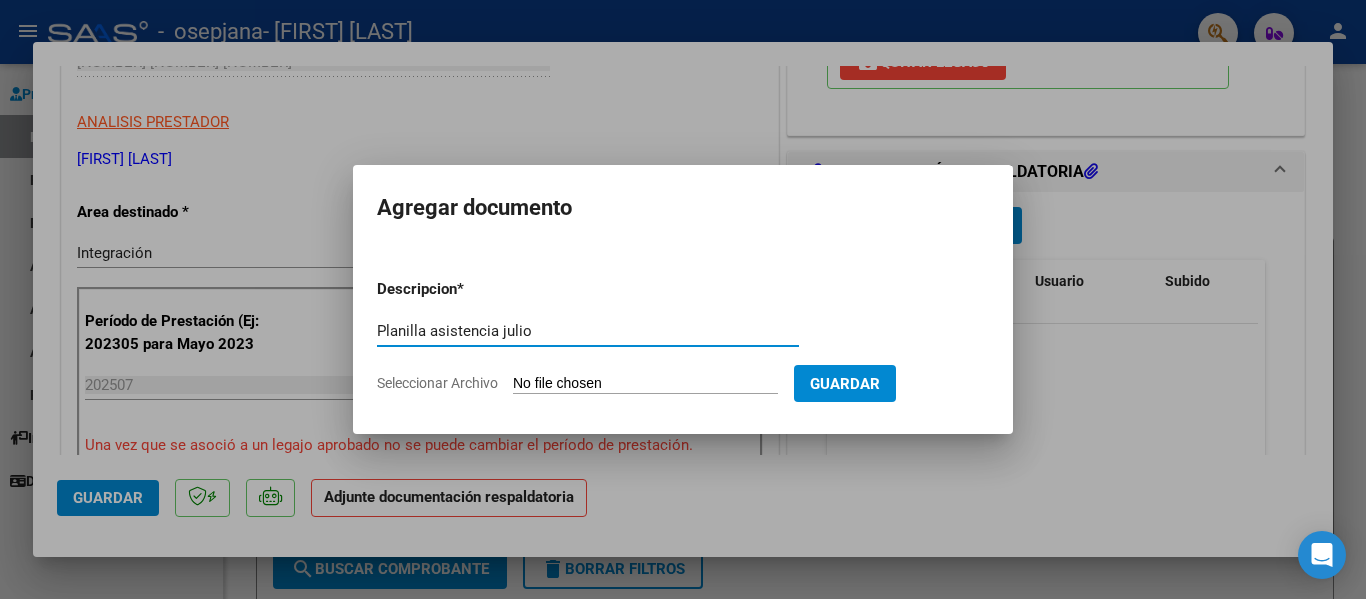 type on "Planilla asistencia julio" 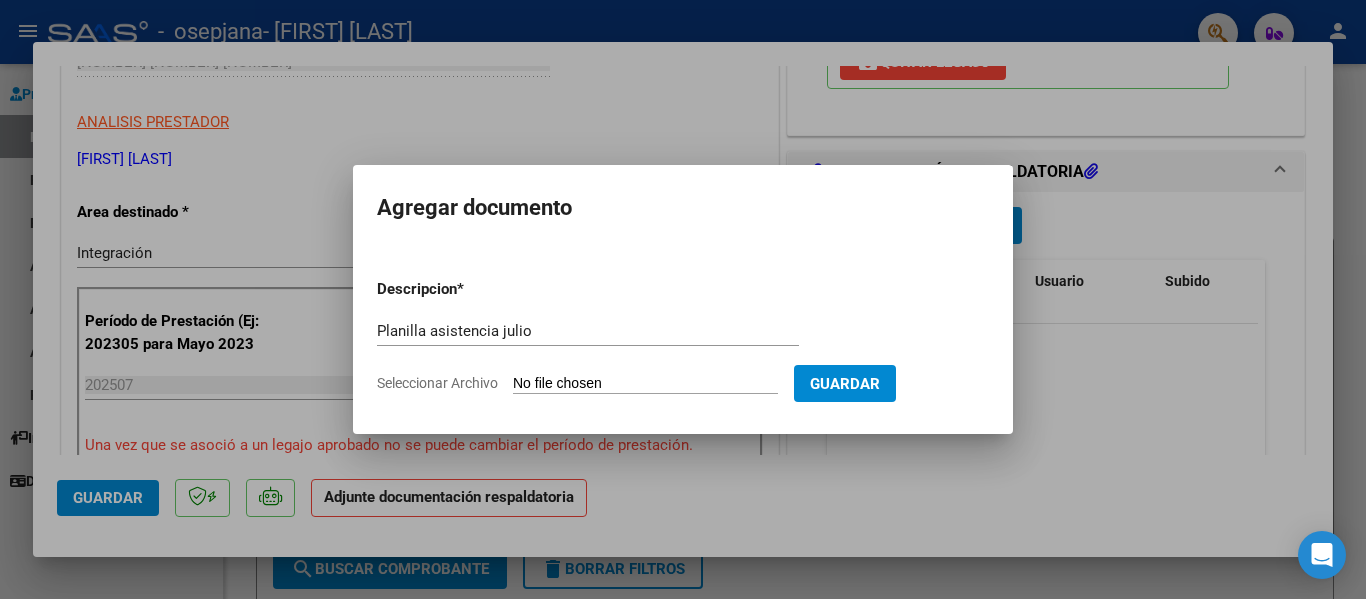 click on "Seleccionar Archivo" at bounding box center (645, 384) 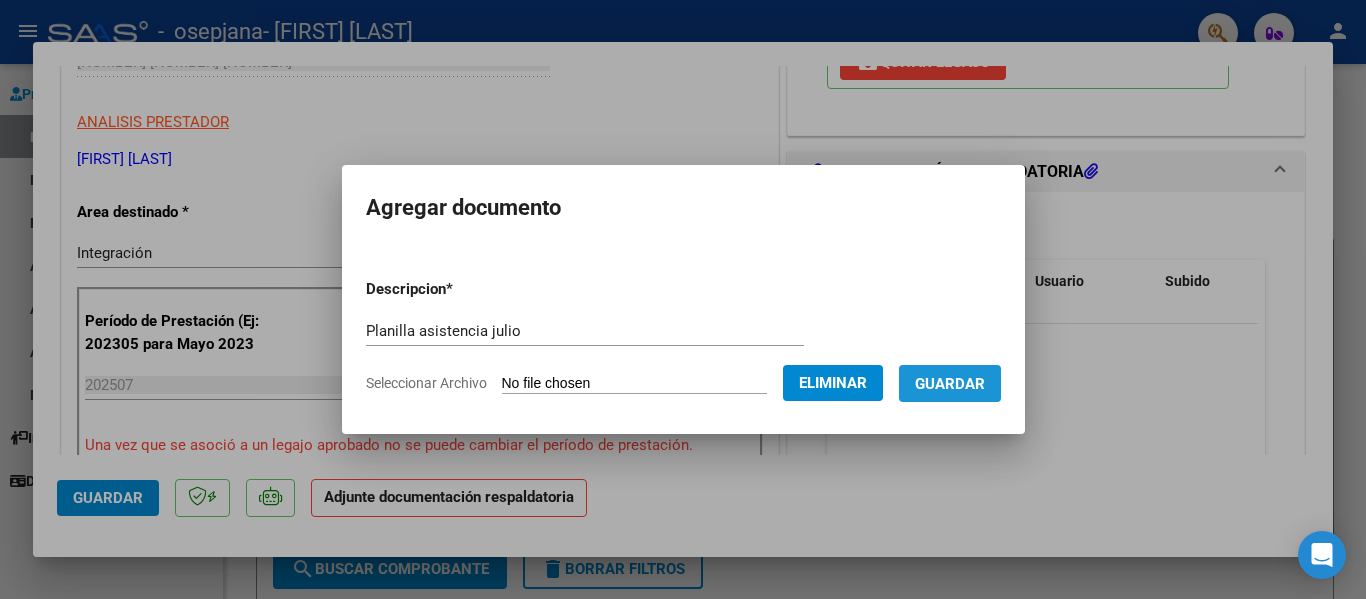 click on "Guardar" at bounding box center [950, 384] 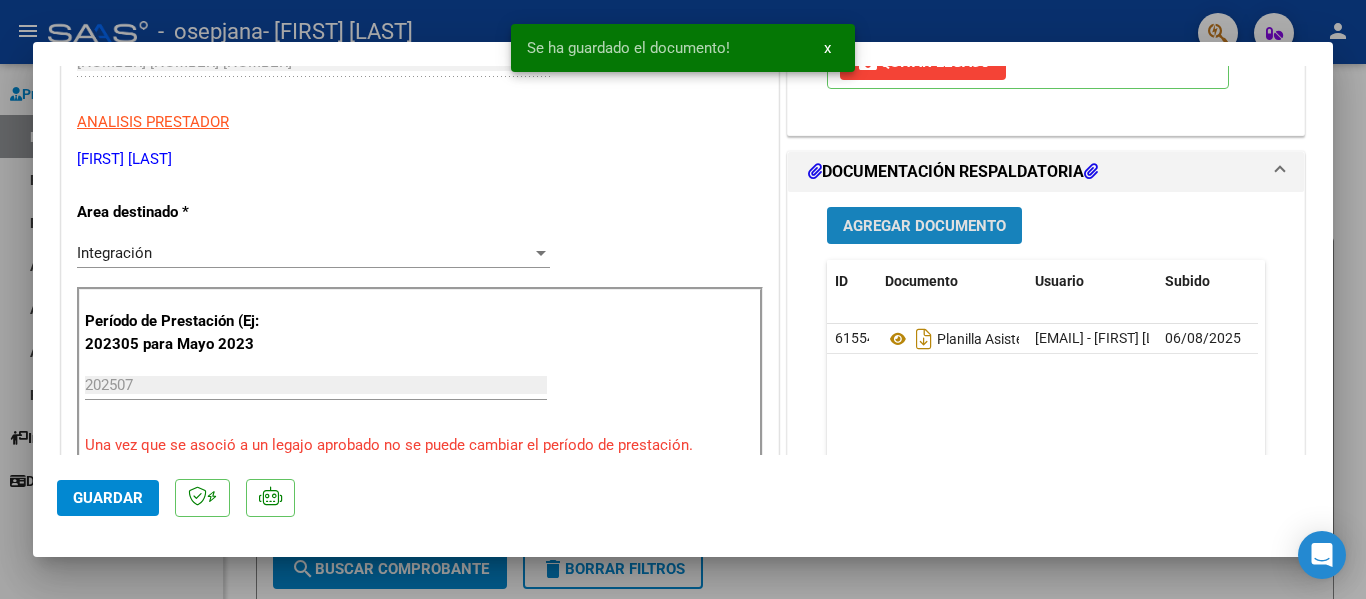 click on "Agregar Documento" at bounding box center [924, 226] 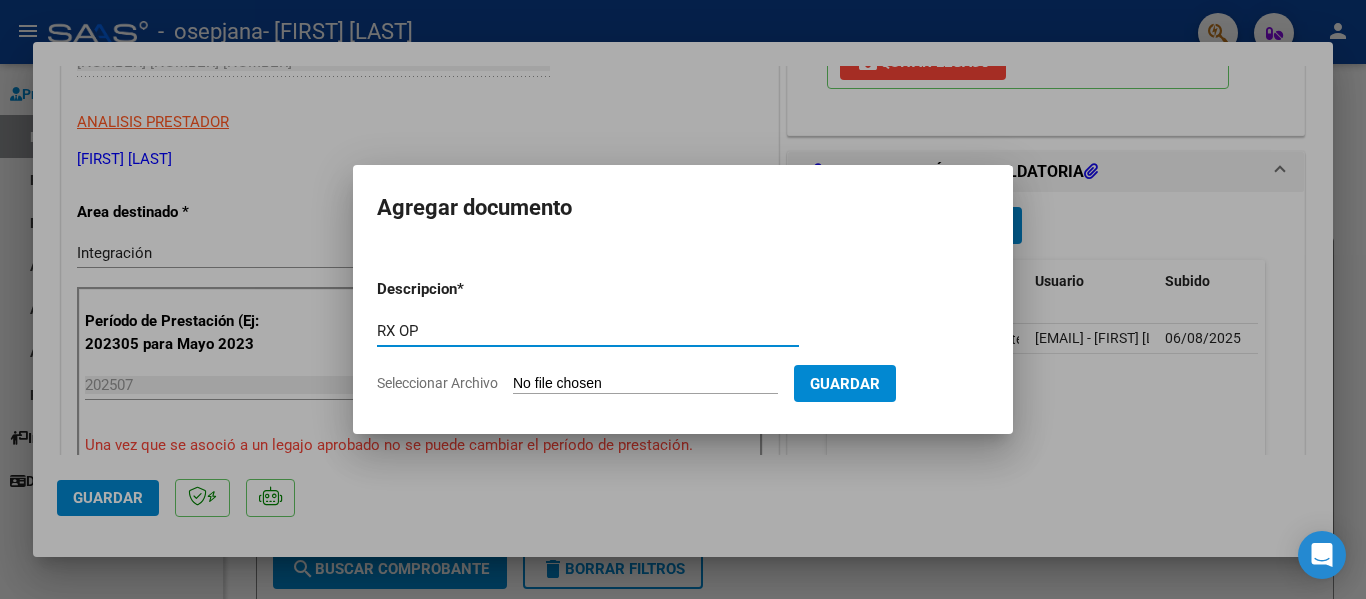 click on "RX OP" at bounding box center [588, 331] 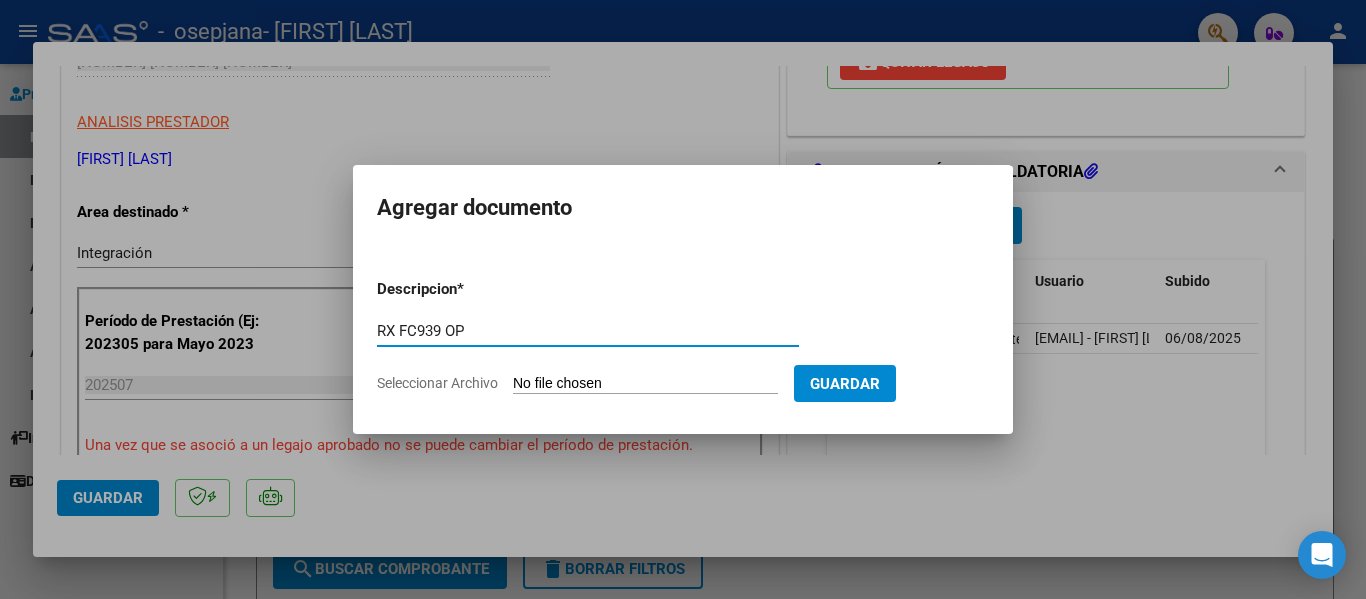 click on "RX FC939 OP" at bounding box center [588, 331] 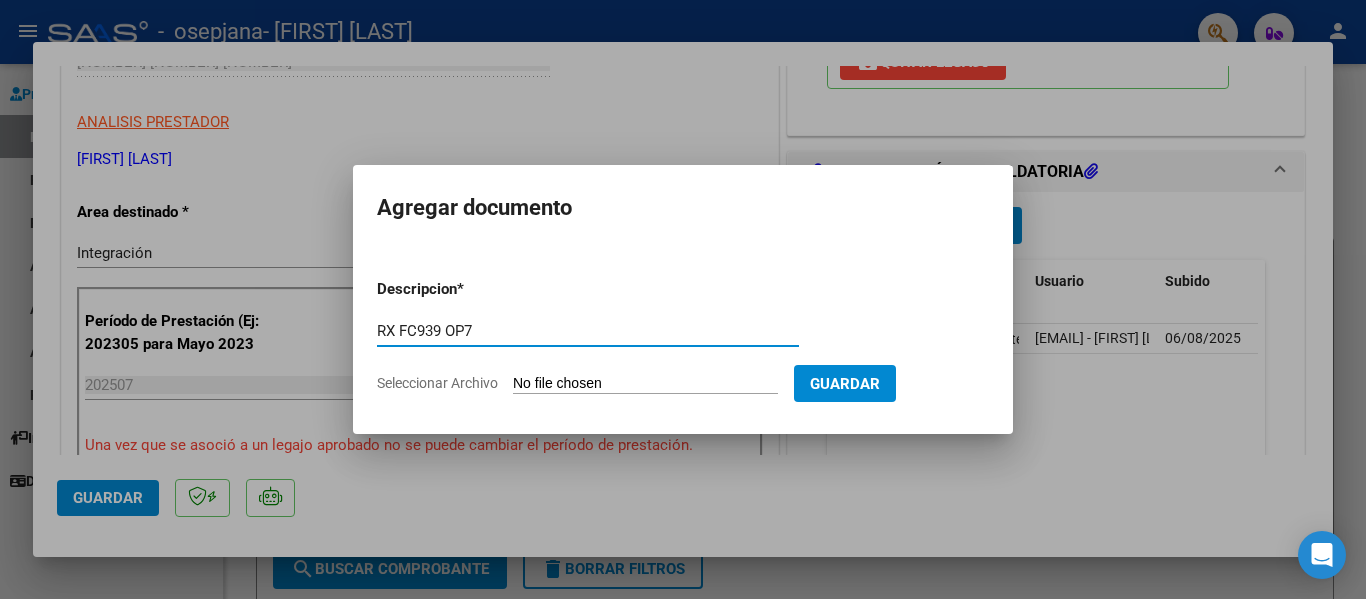 type on "RX FC939 OP7" 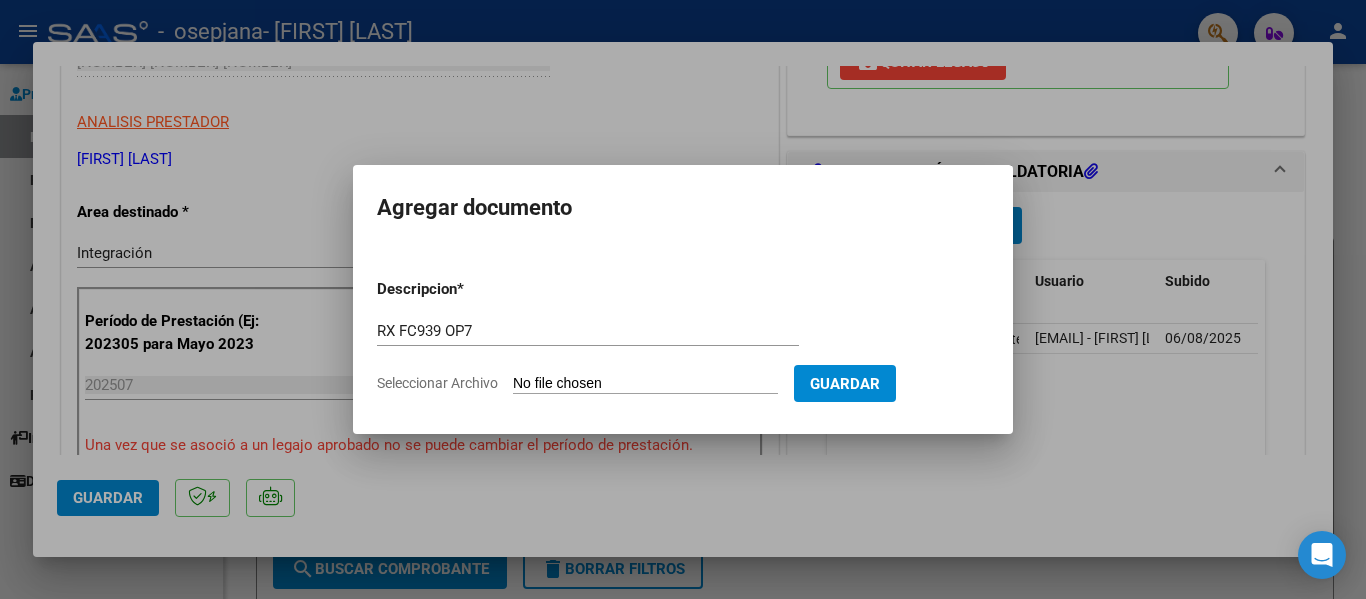 click on "Seleccionar Archivo" at bounding box center (645, 384) 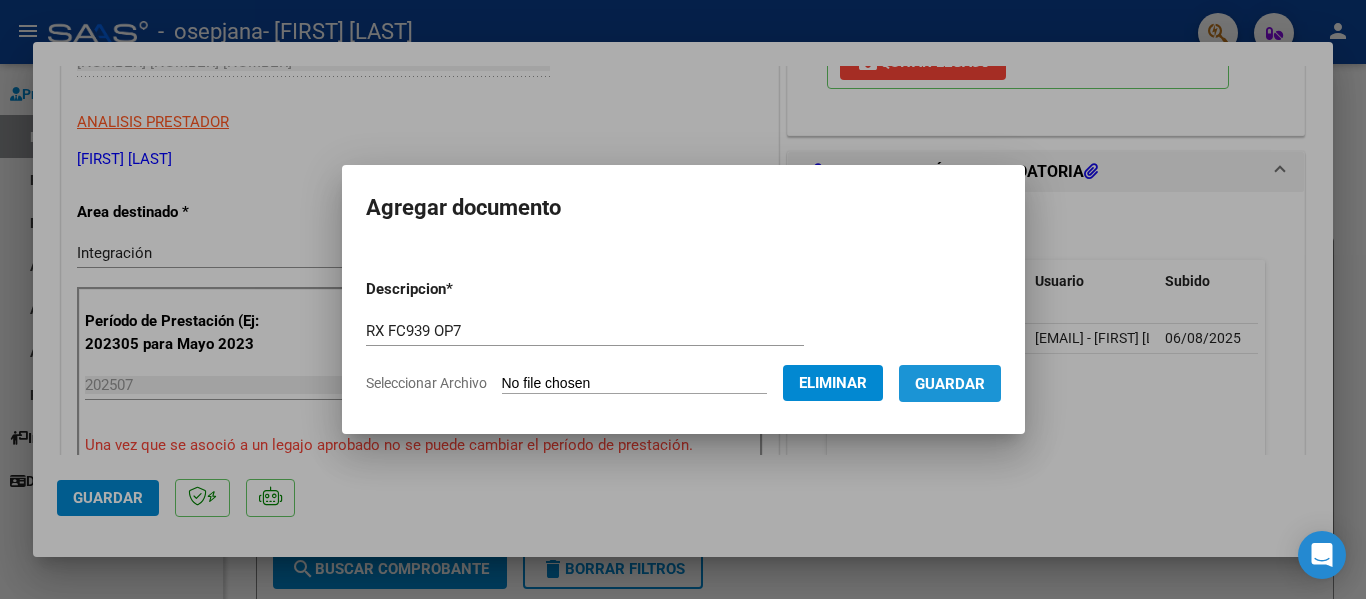 click on "Guardar" at bounding box center (950, 384) 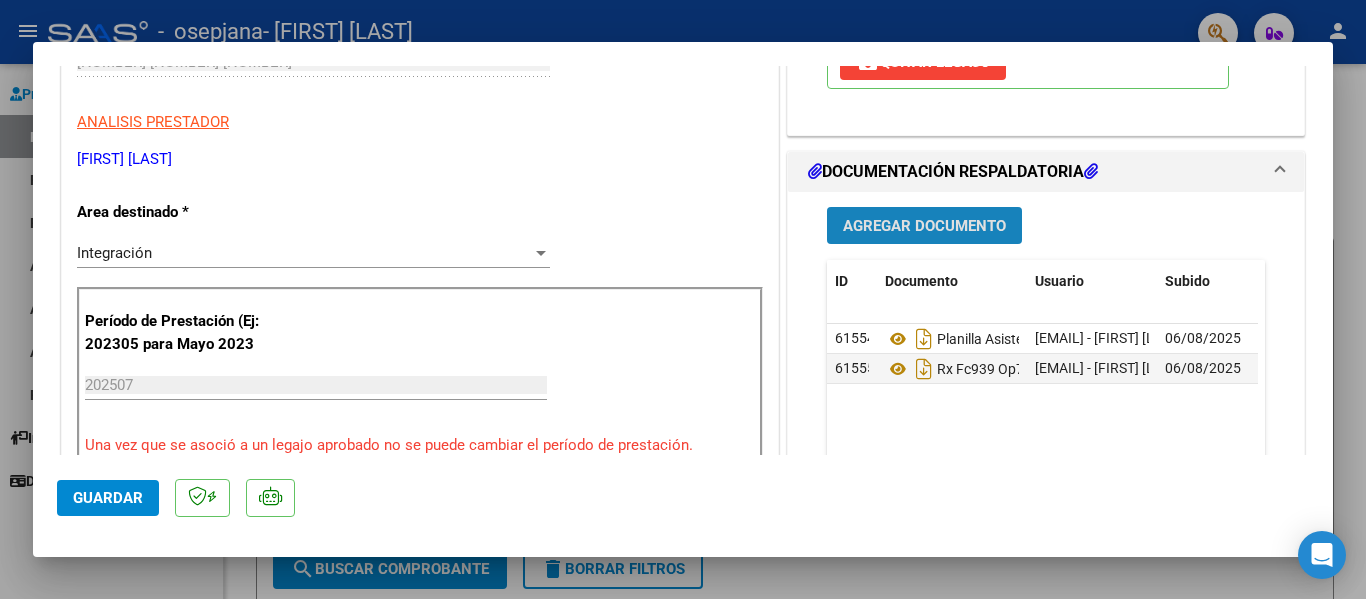click on "Agregar Documento" at bounding box center (924, 226) 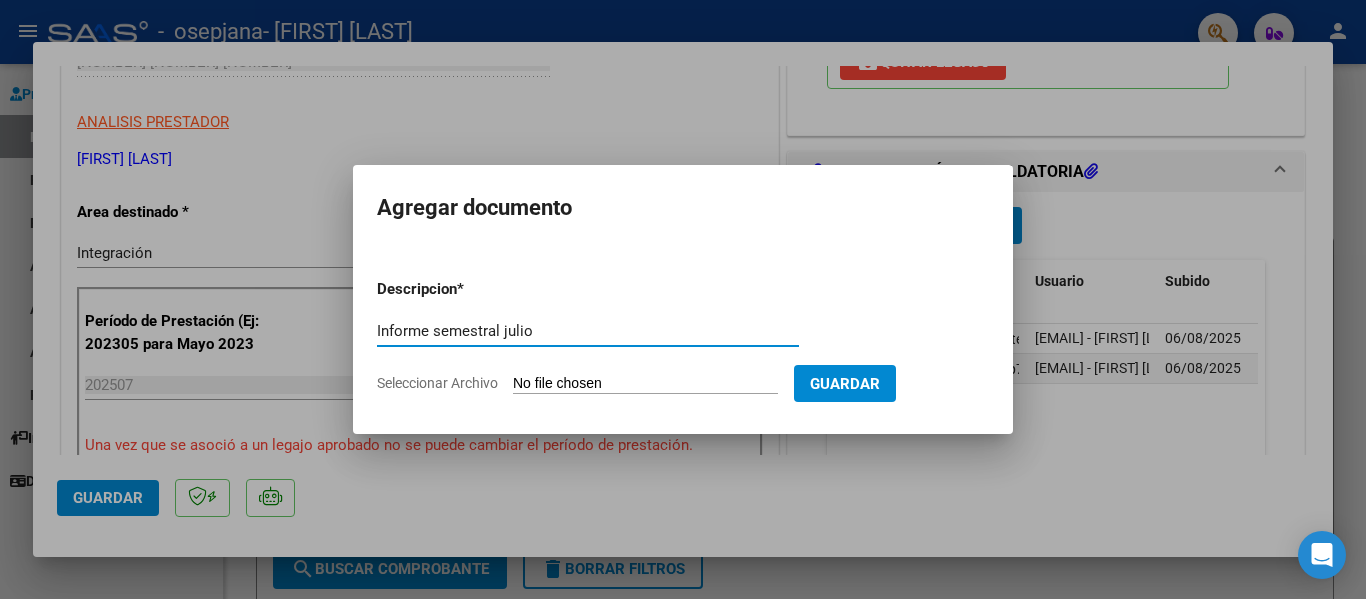 type on "Informe semestral julio" 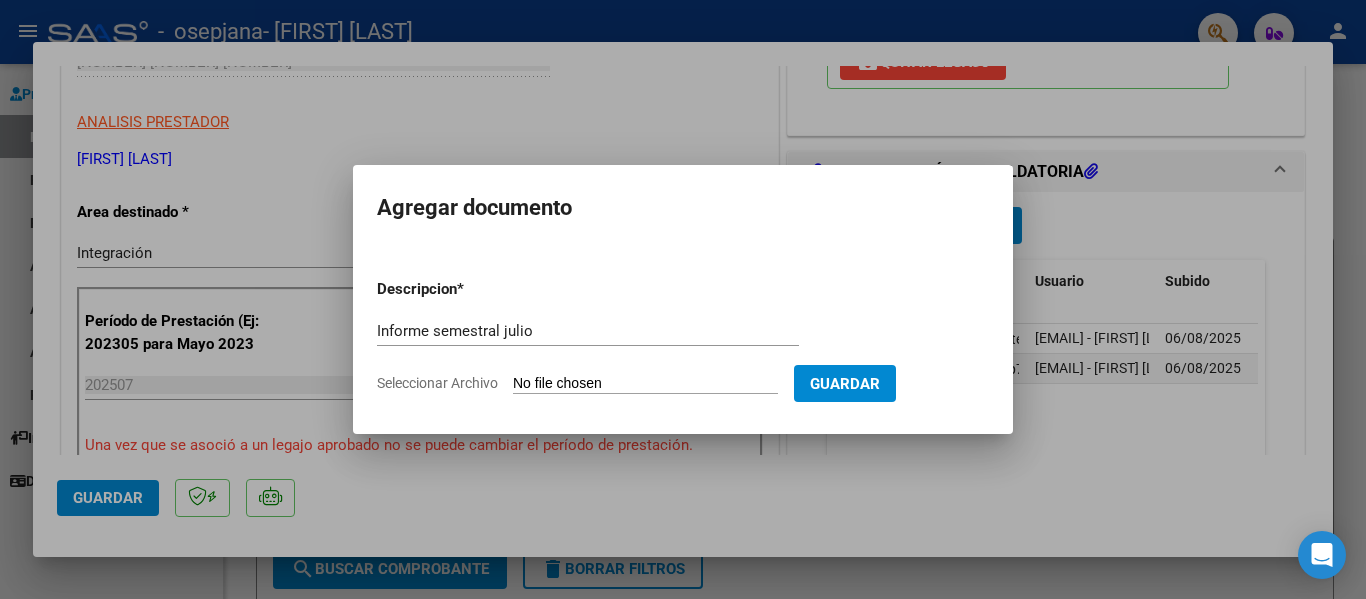 click on "Seleccionar Archivo" at bounding box center (645, 384) 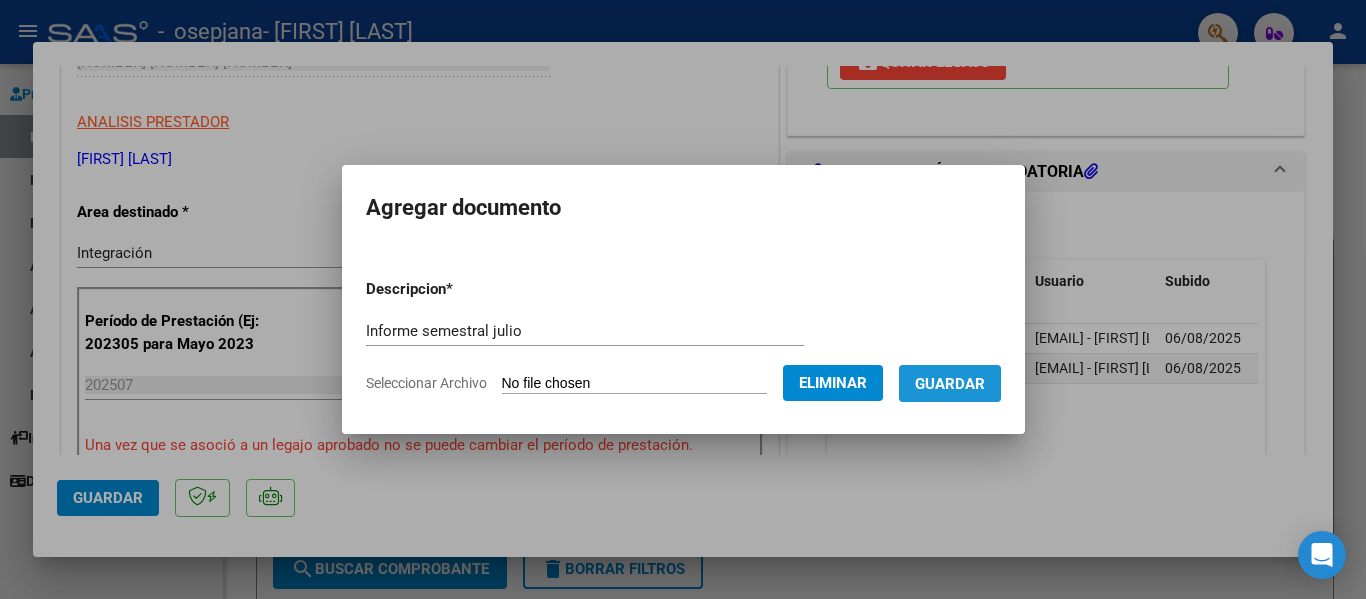 click on "Guardar" at bounding box center [950, 384] 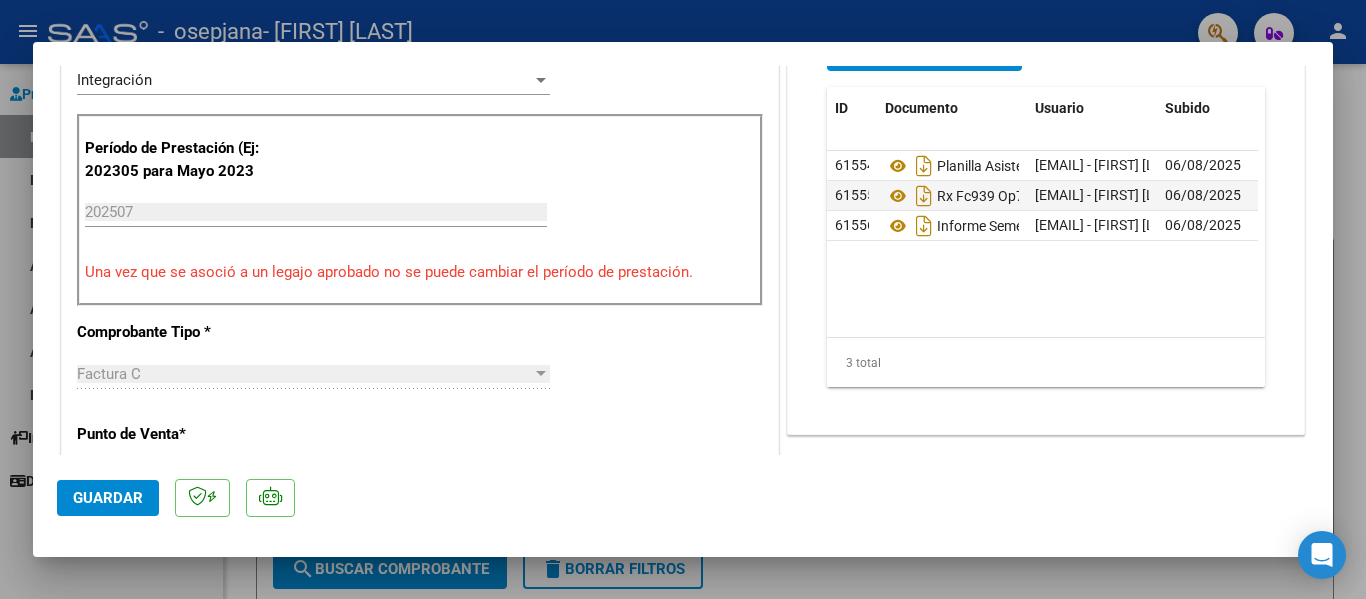 scroll, scrollTop: 589, scrollLeft: 0, axis: vertical 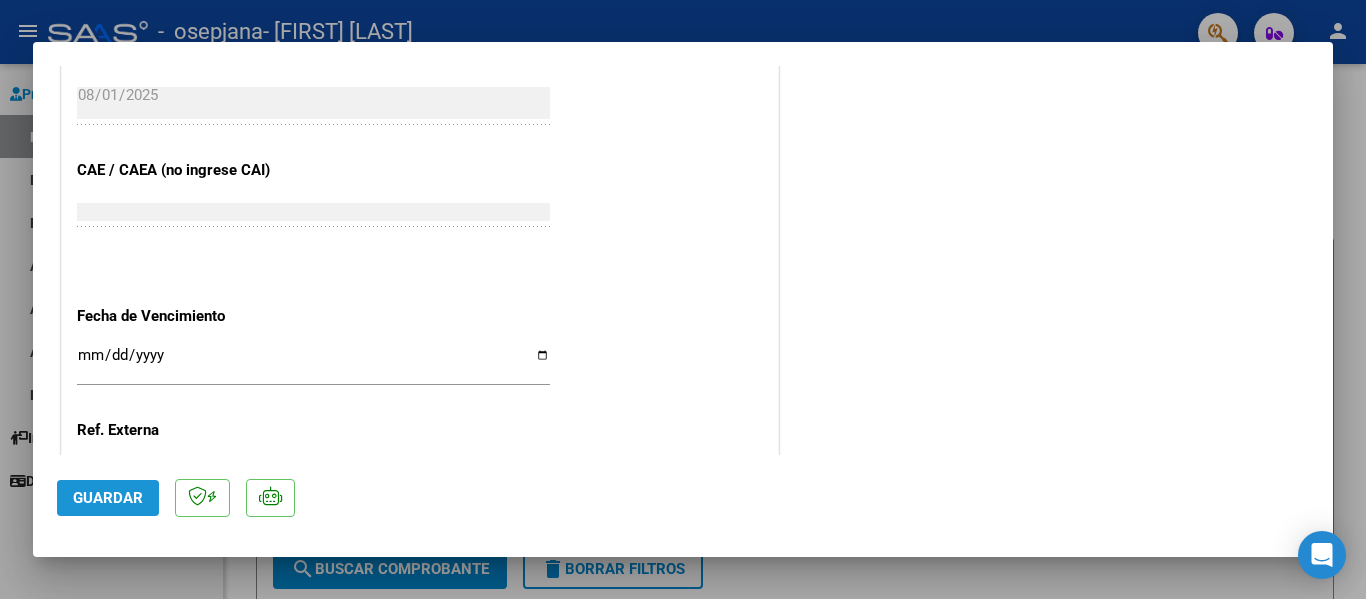 click on "Guardar" 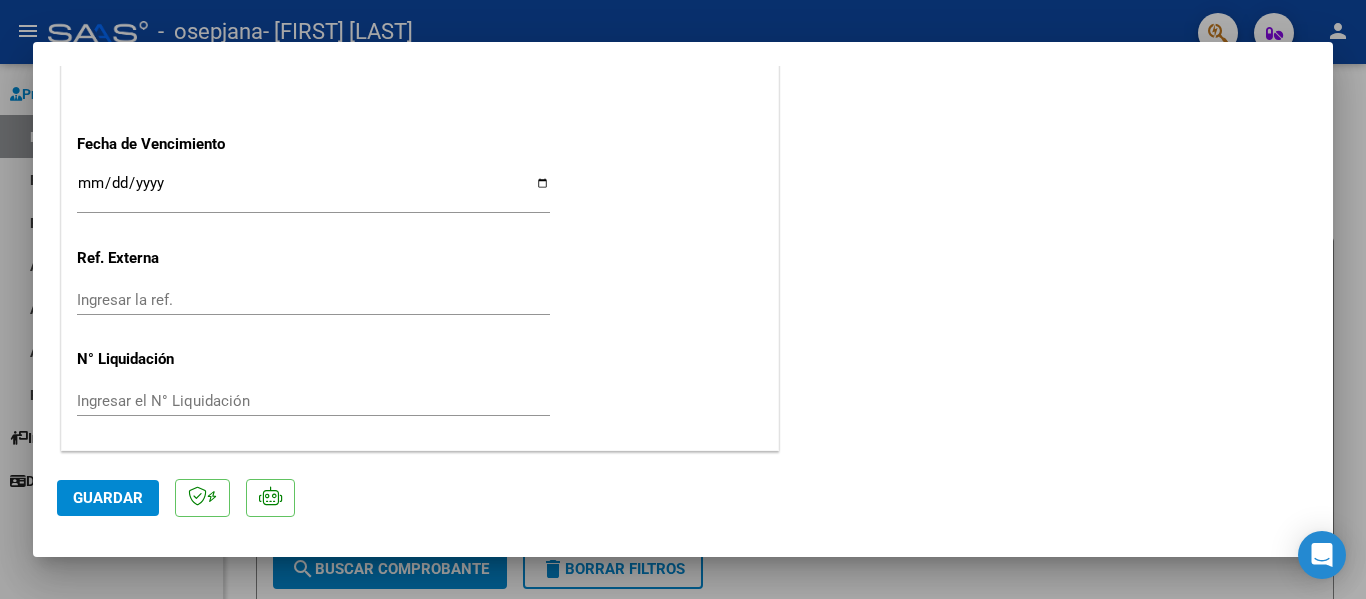 scroll, scrollTop: 274, scrollLeft: 0, axis: vertical 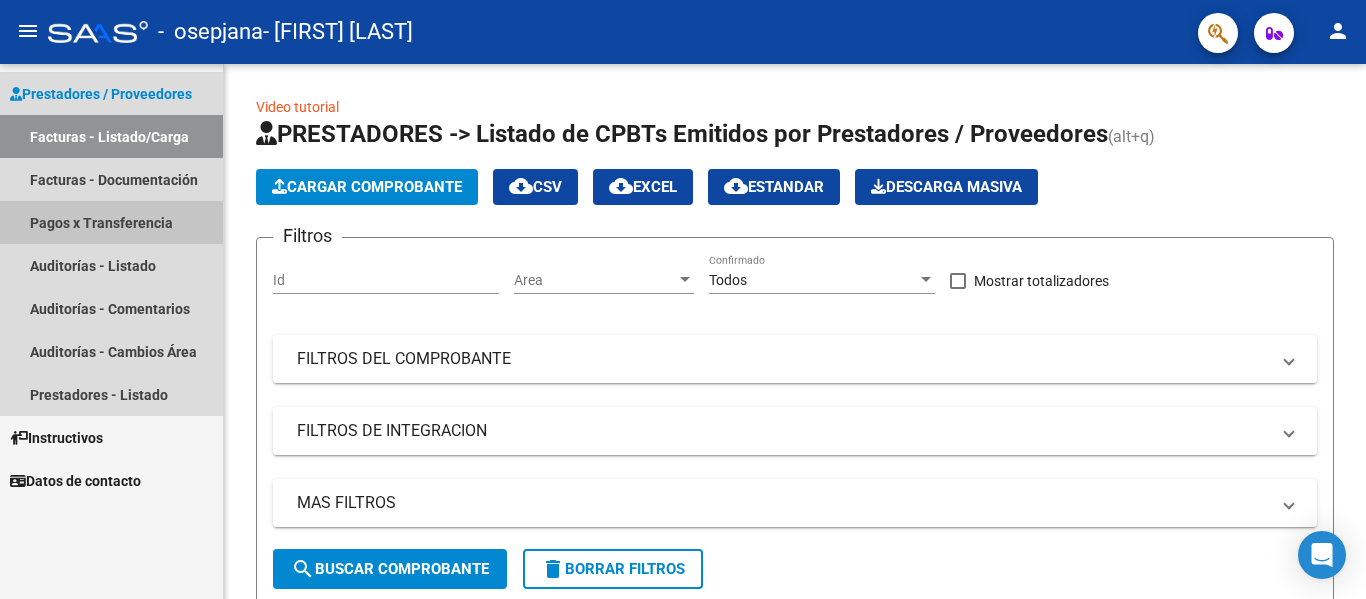 click on "Pagos x Transferencia" at bounding box center (111, 222) 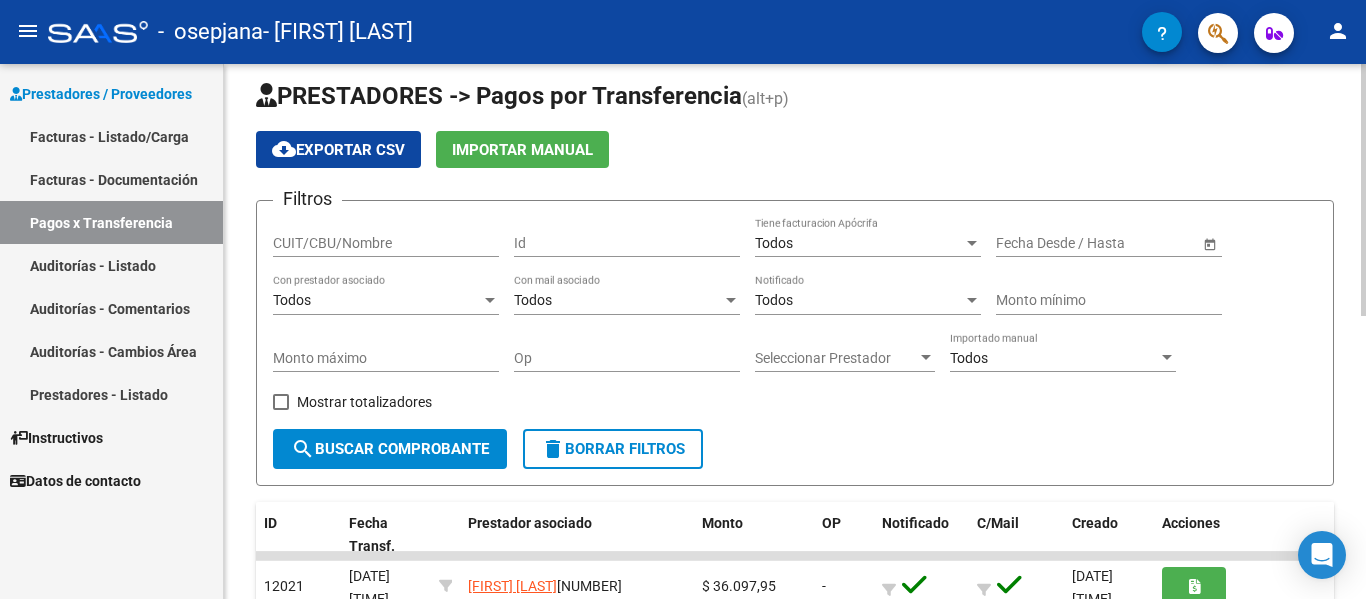scroll, scrollTop: 0, scrollLeft: 0, axis: both 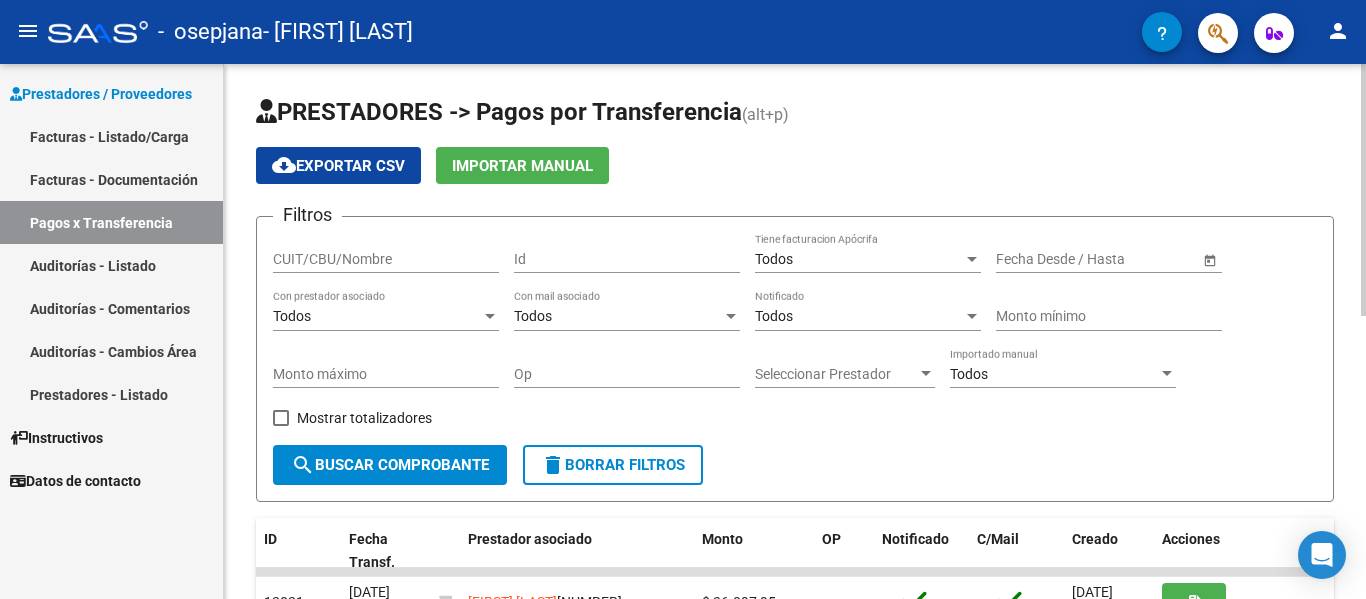 click 